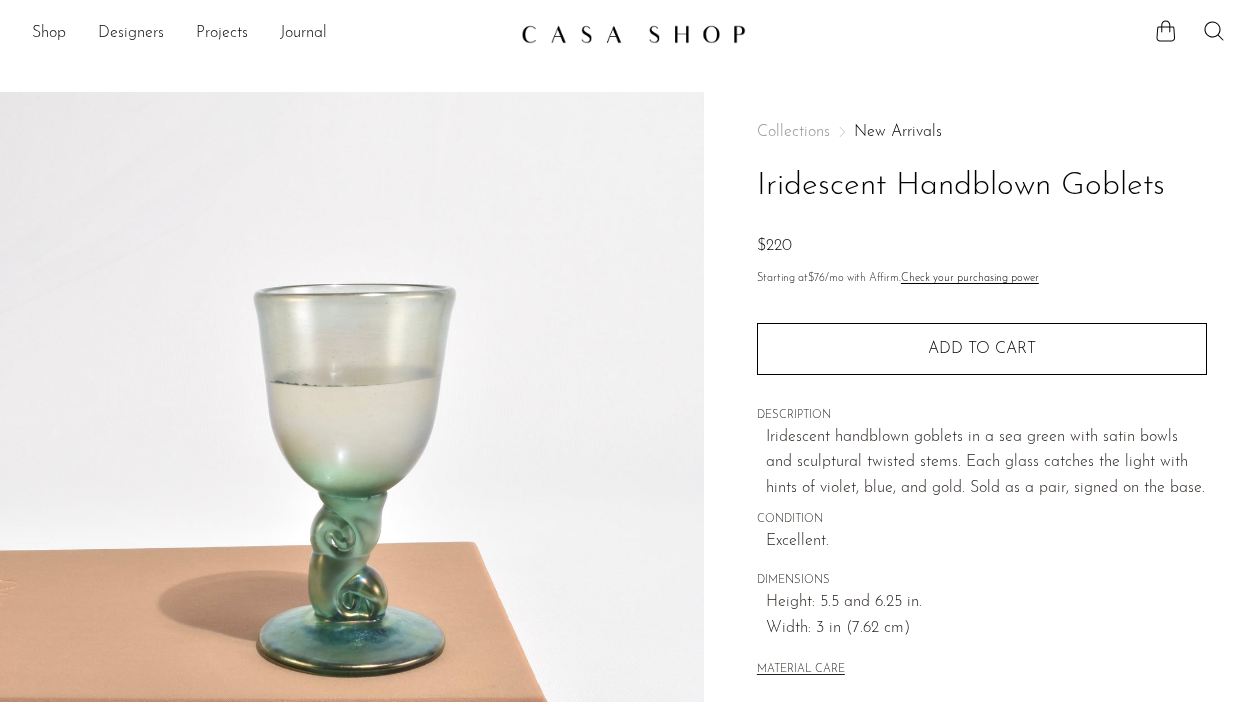 scroll, scrollTop: 0, scrollLeft: 0, axis: both 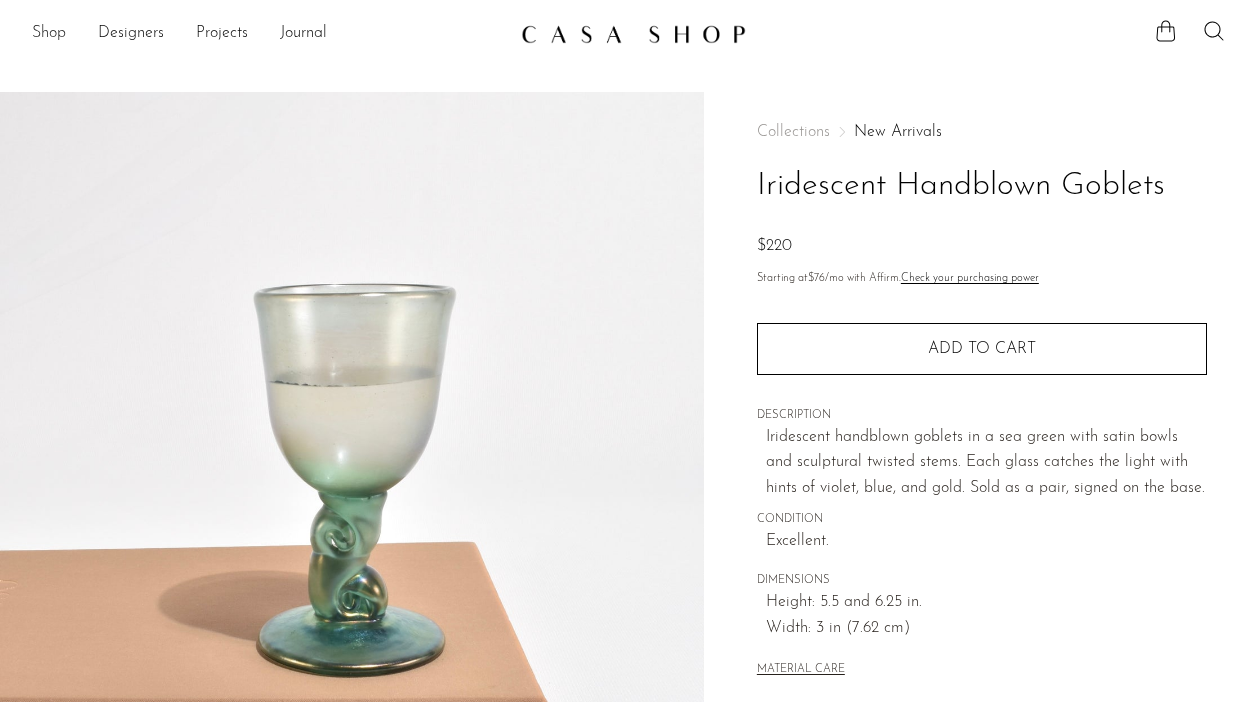 click on "Shop" at bounding box center [49, 34] 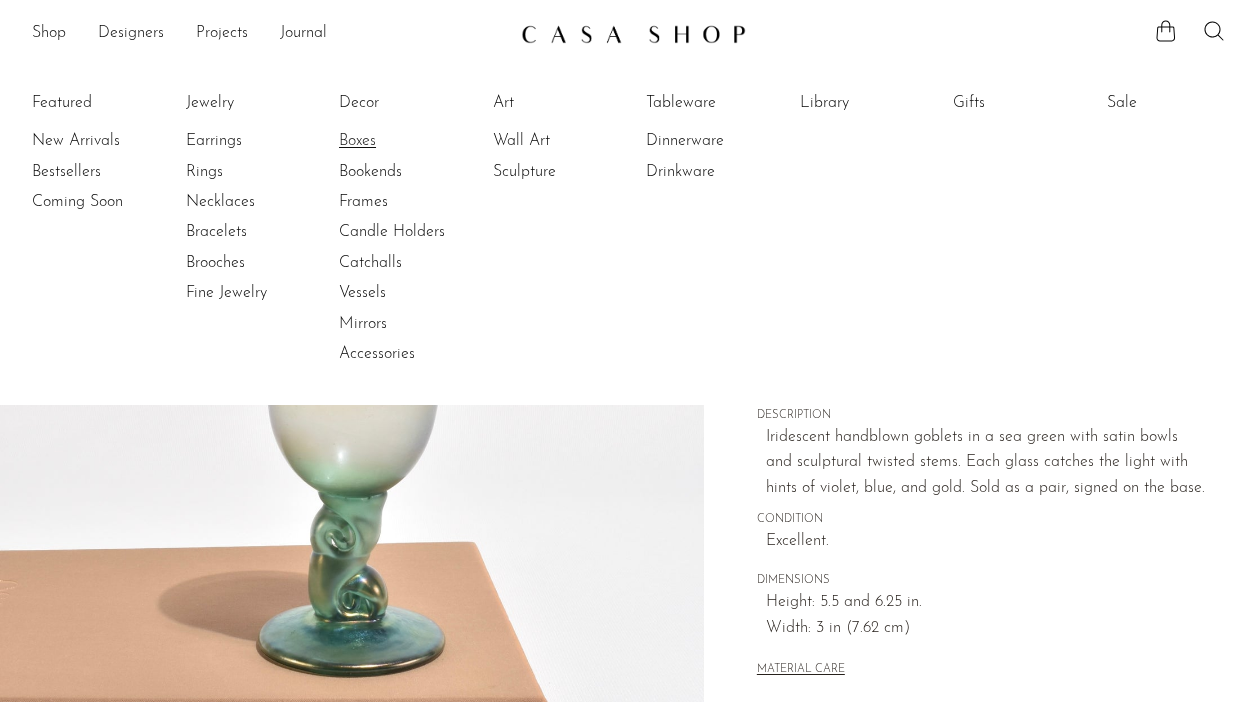 click on "Boxes" at bounding box center [414, 141] 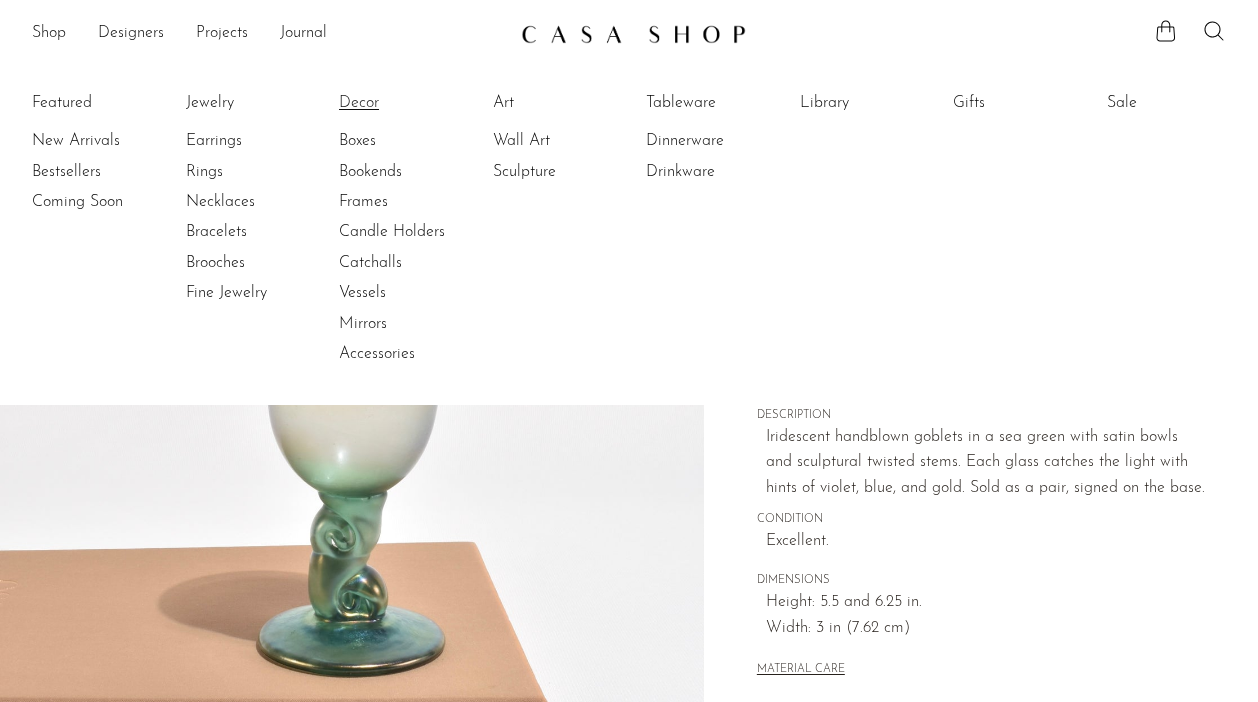 click on "Decor" at bounding box center (414, 103) 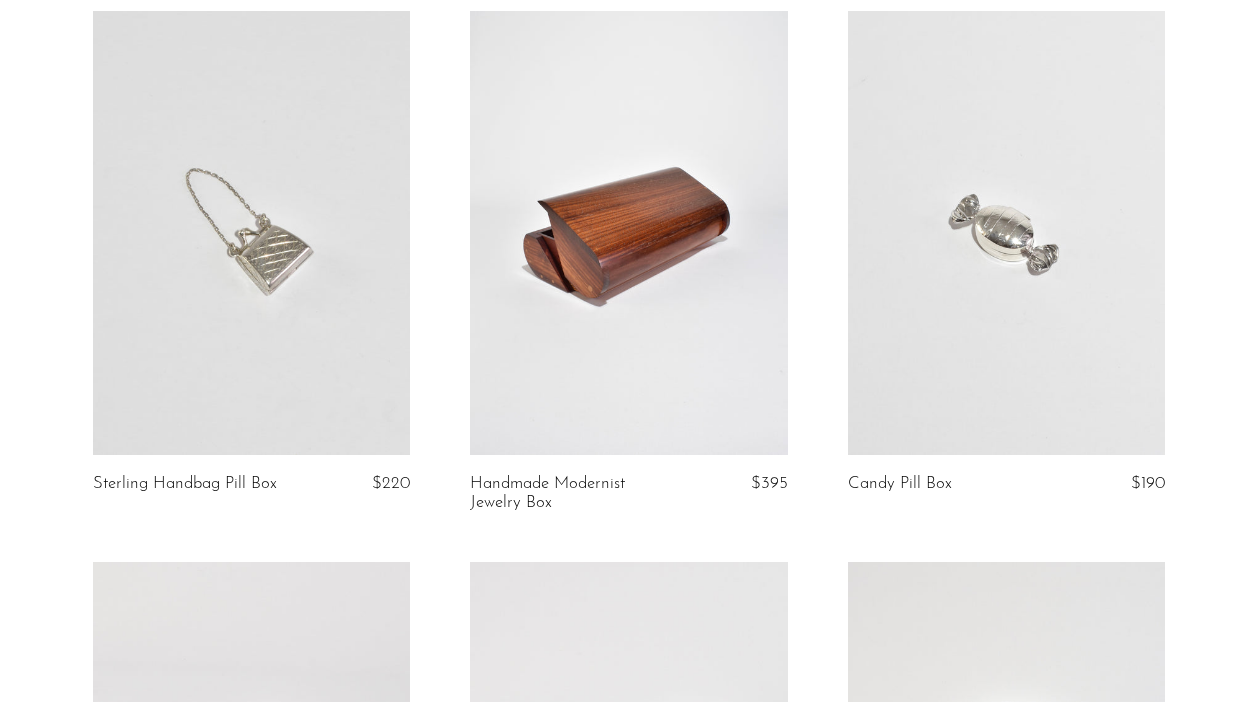 scroll, scrollTop: 0, scrollLeft: 0, axis: both 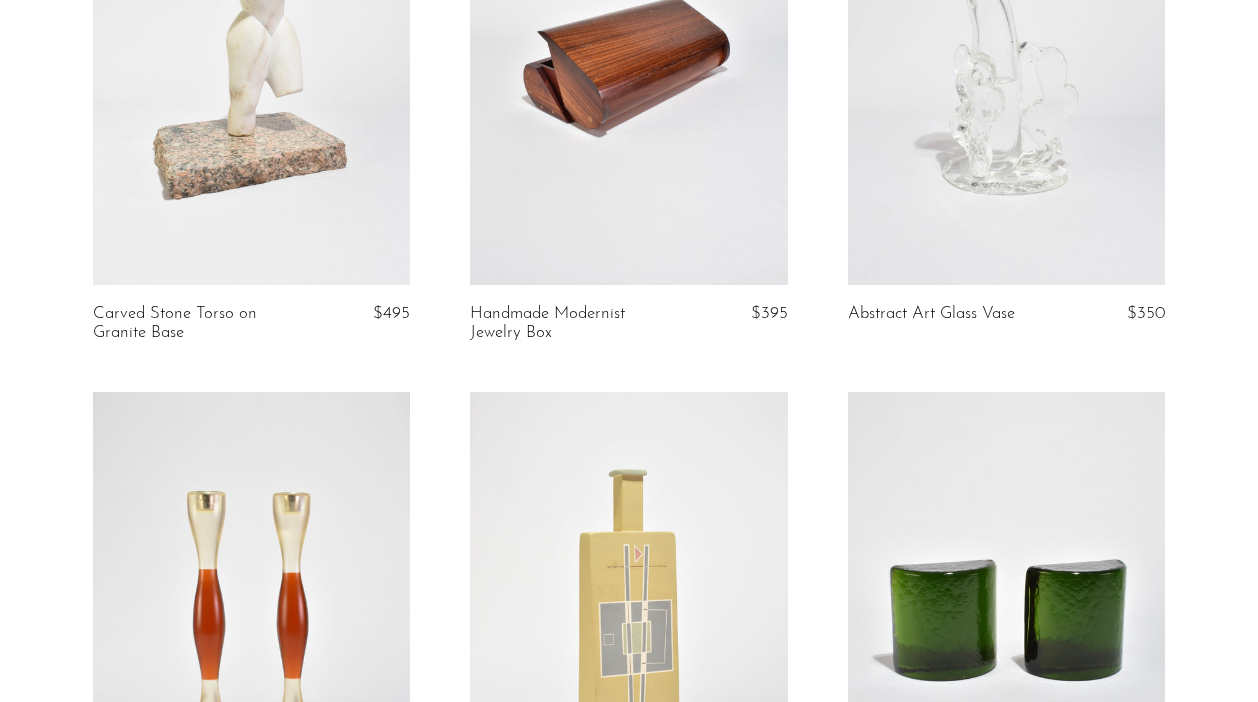 drag, startPoint x: 463, startPoint y: 311, endPoint x: 574, endPoint y: 351, distance: 117.98729 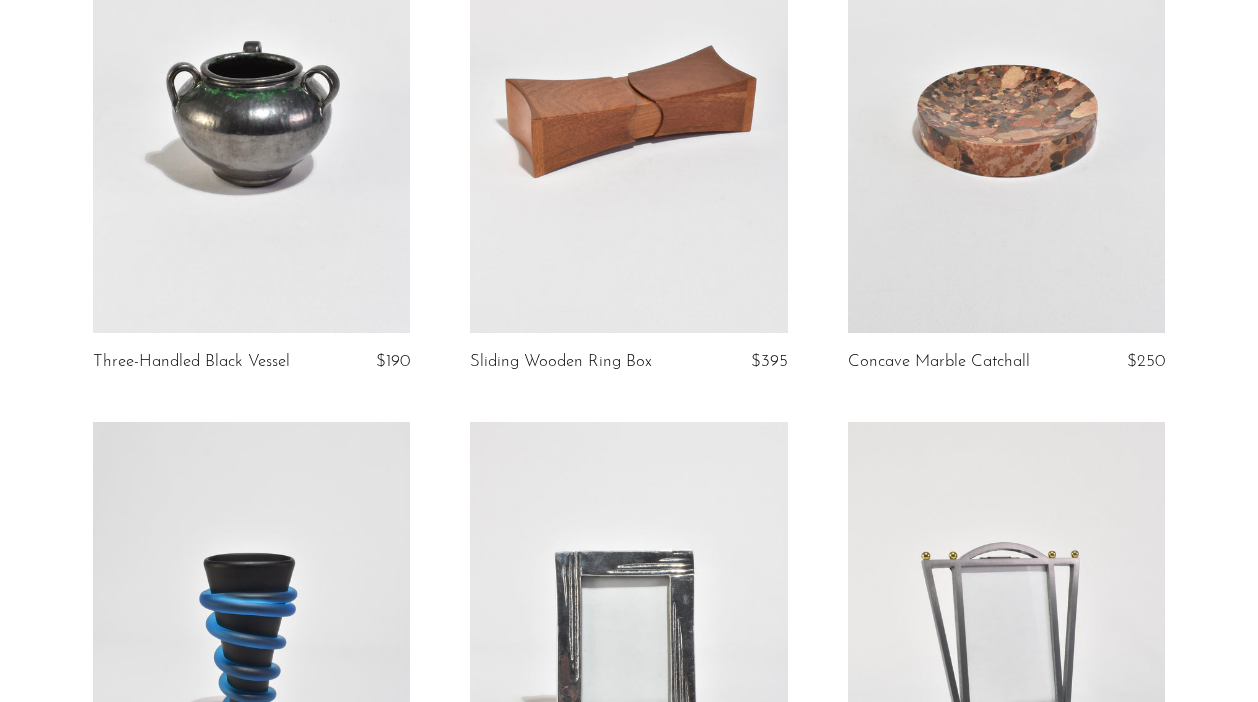 scroll, scrollTop: 5811, scrollLeft: 0, axis: vertical 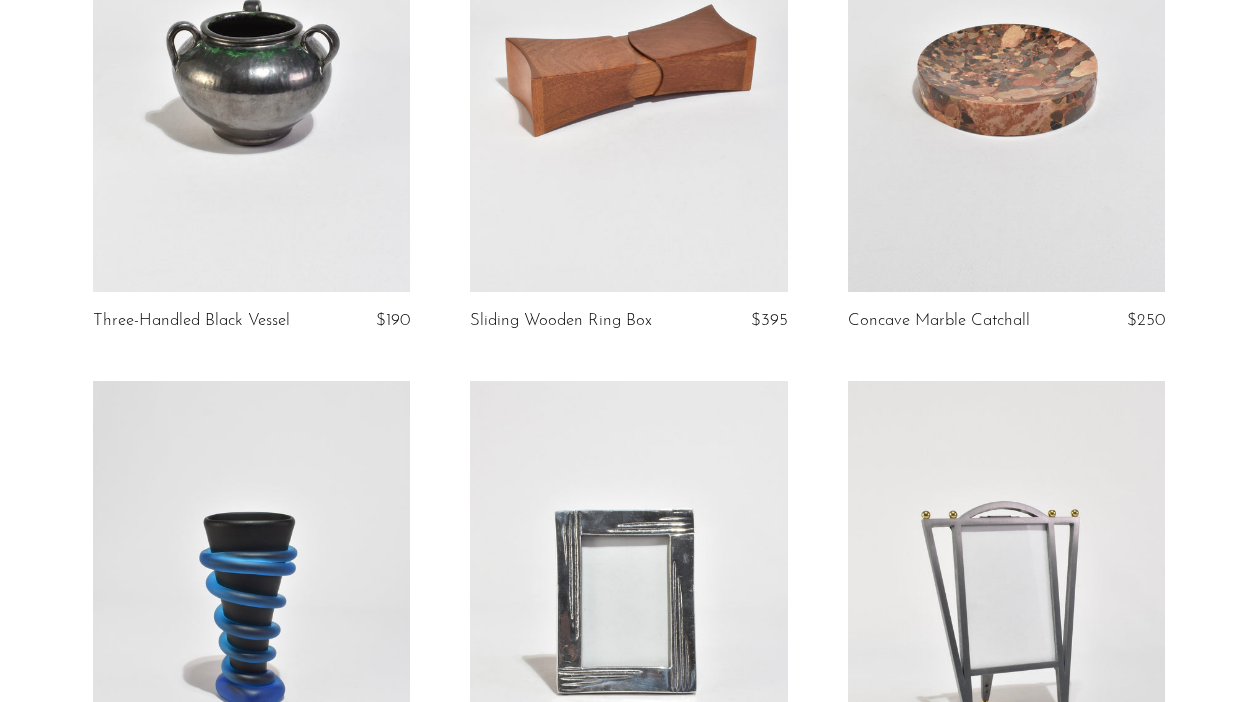 drag, startPoint x: 459, startPoint y: 318, endPoint x: 650, endPoint y: 341, distance: 192.37984 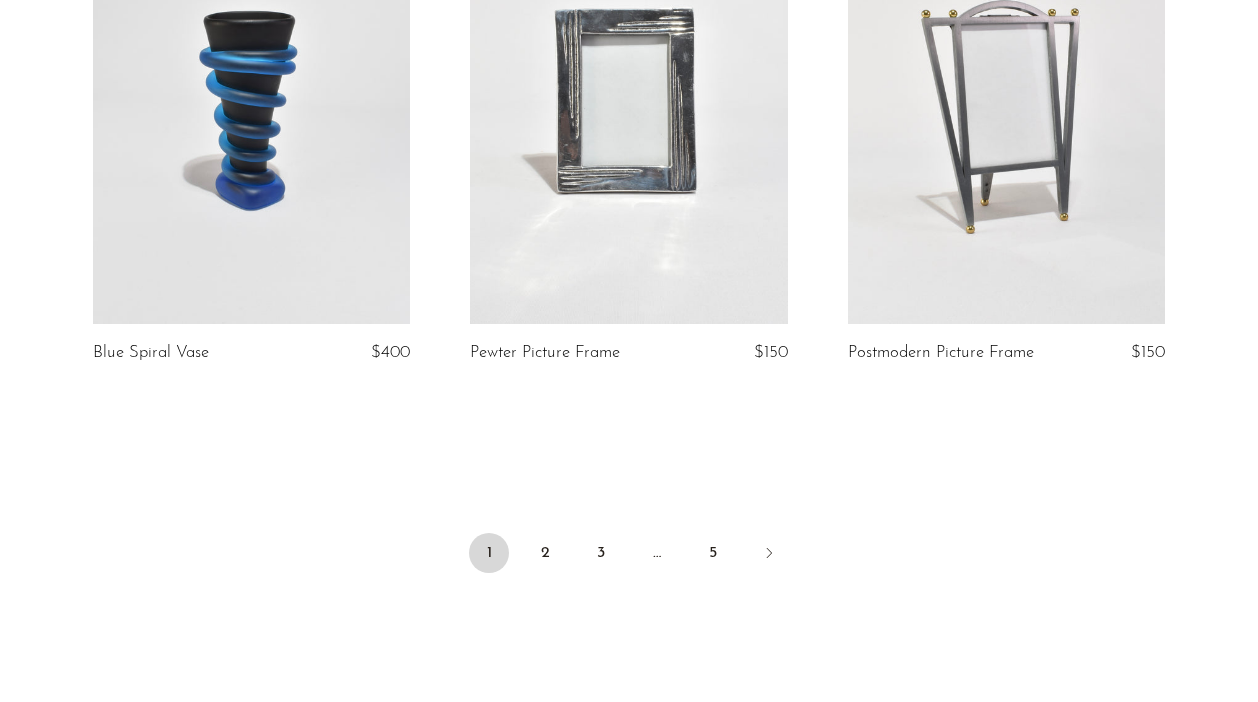 scroll, scrollTop: 6373, scrollLeft: 0, axis: vertical 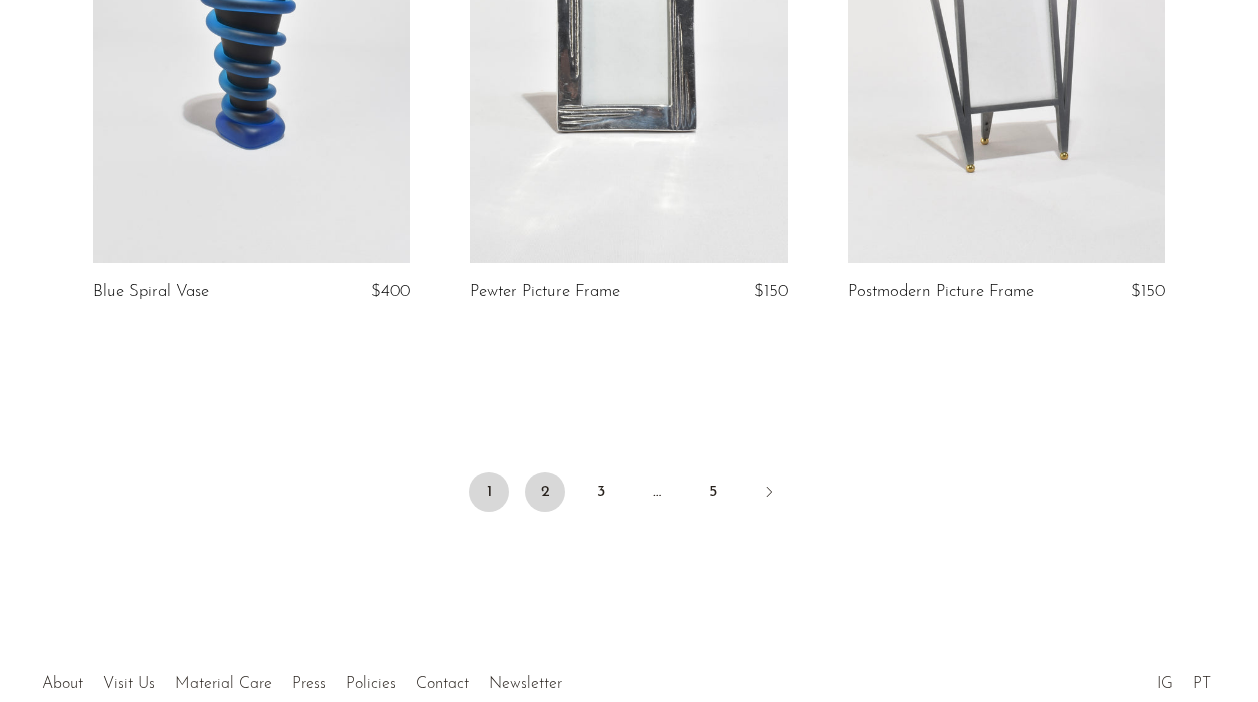 click on "2" at bounding box center (545, 492) 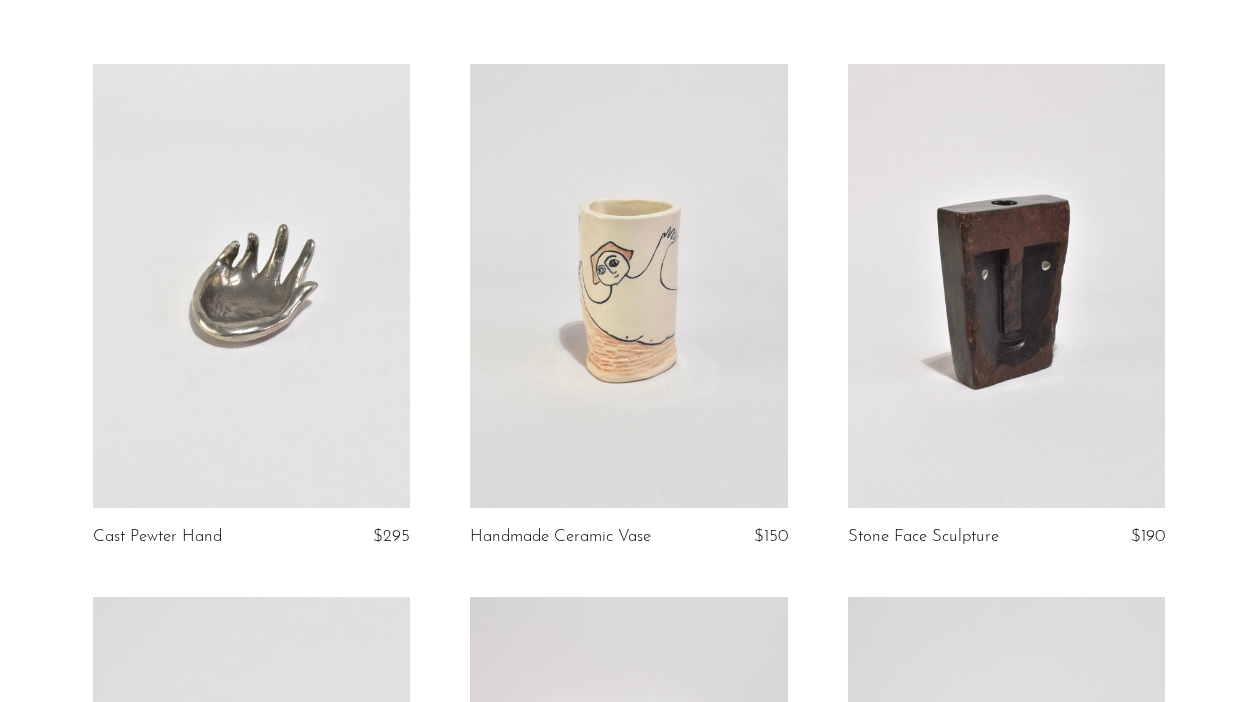 scroll, scrollTop: 148, scrollLeft: 0, axis: vertical 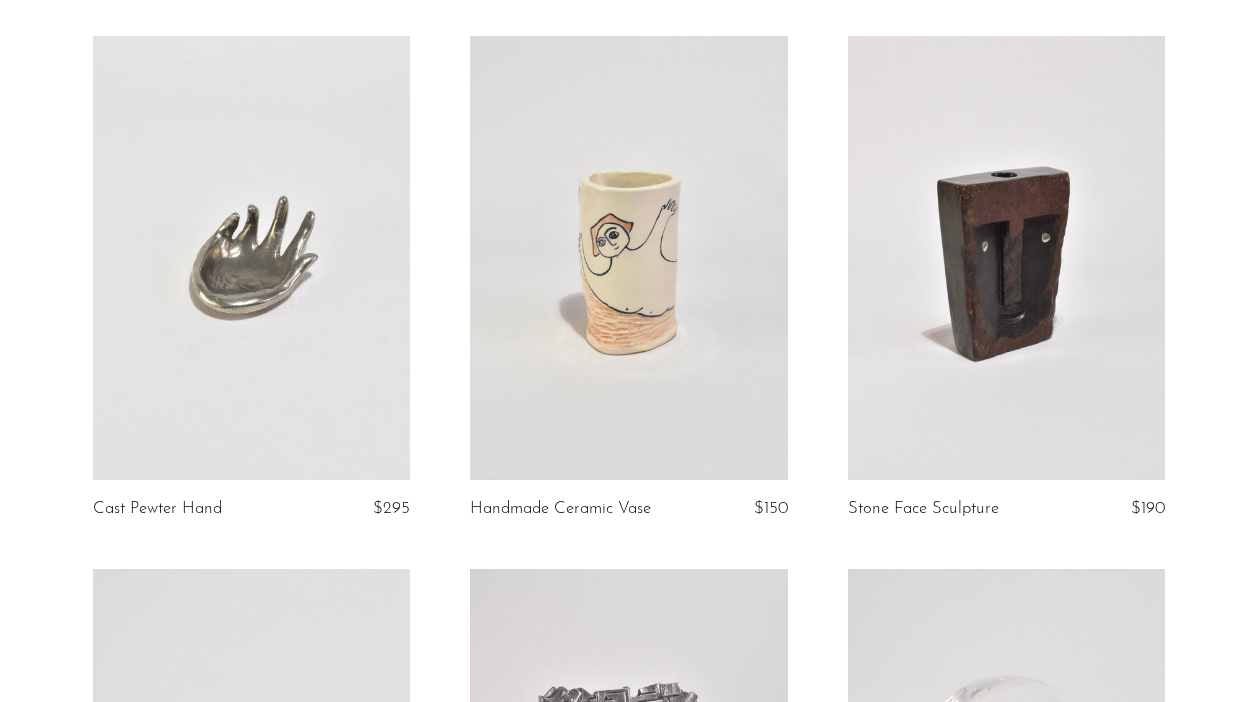 drag, startPoint x: 240, startPoint y: 502, endPoint x: 94, endPoint y: 498, distance: 146.05478 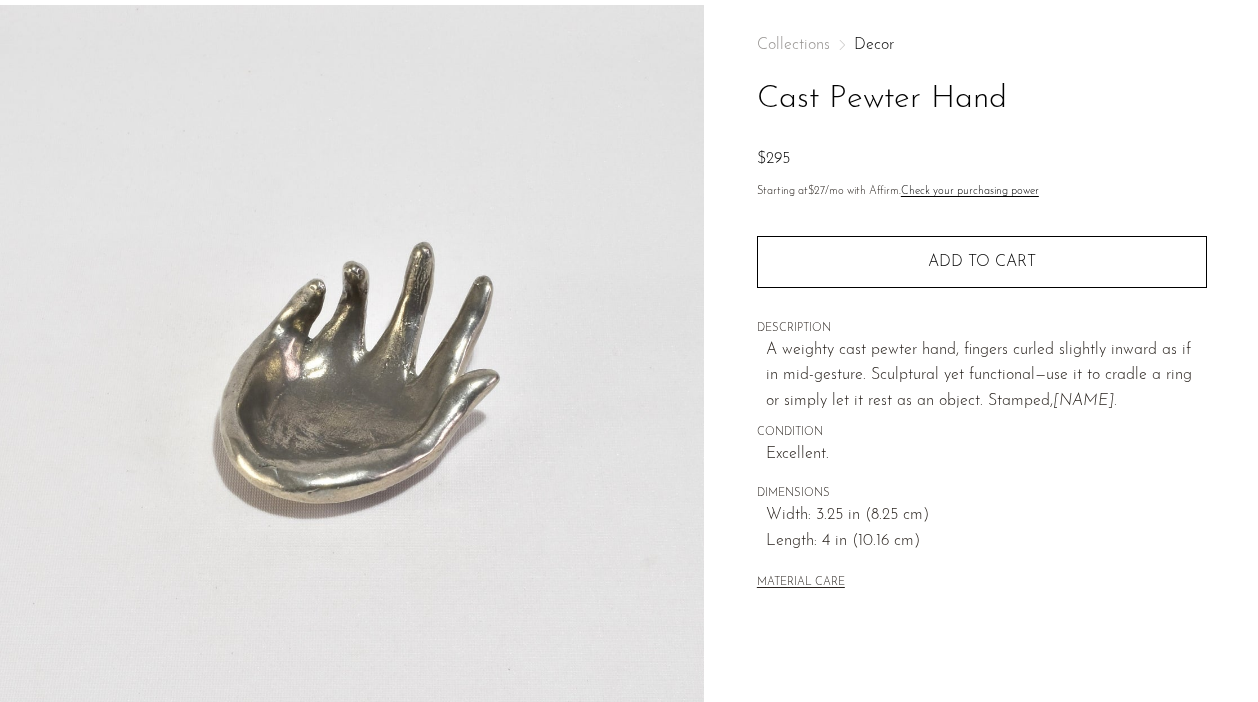 scroll, scrollTop: 94, scrollLeft: 0, axis: vertical 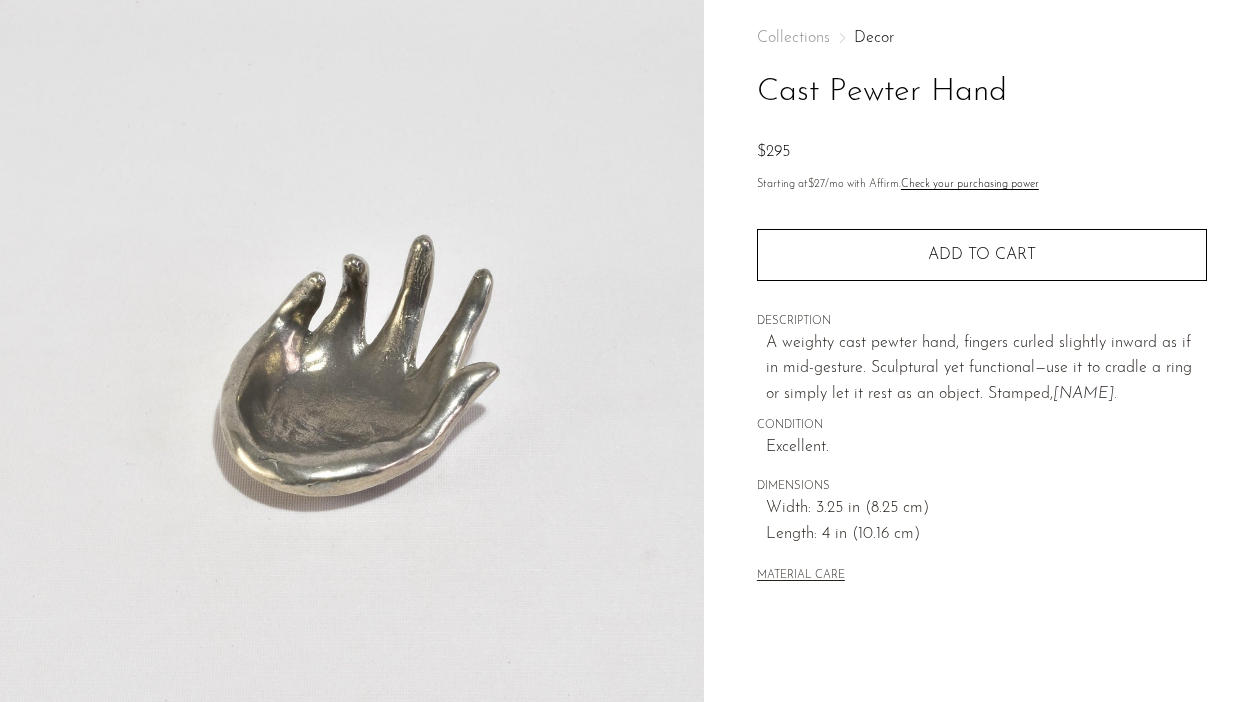 drag, startPoint x: 763, startPoint y: 354, endPoint x: 1158, endPoint y: 408, distance: 398.67404 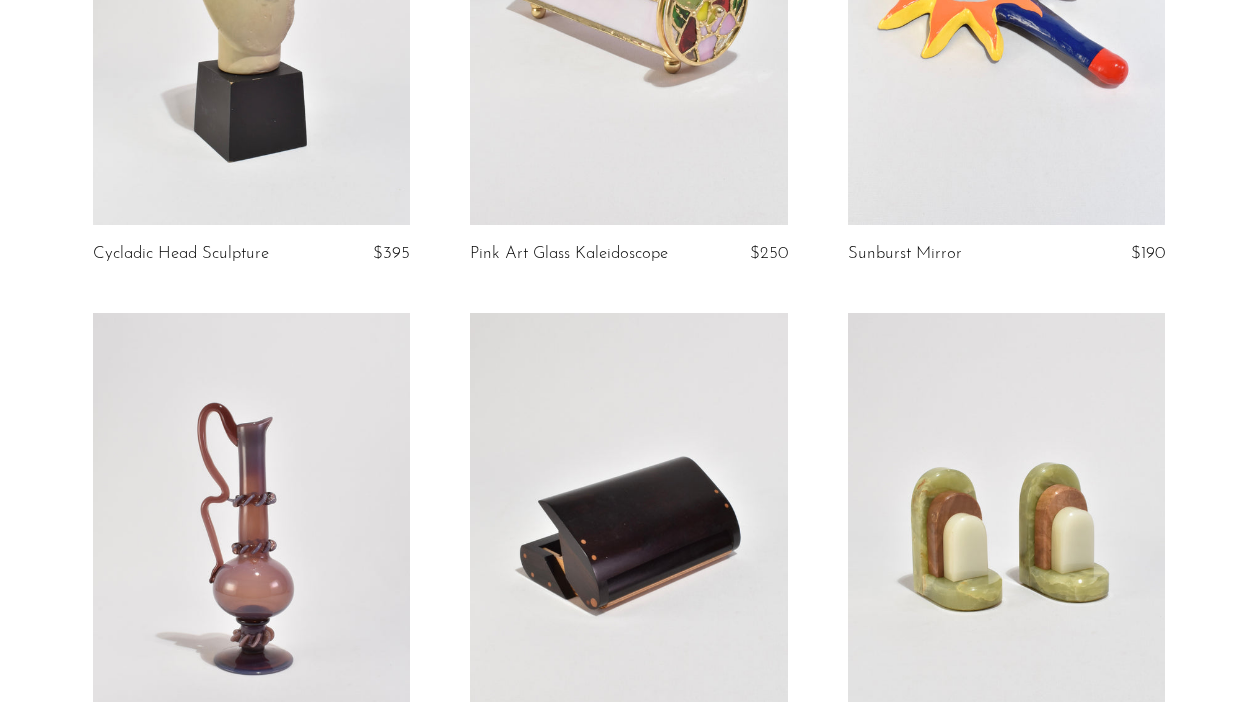 scroll, scrollTop: 0, scrollLeft: 0, axis: both 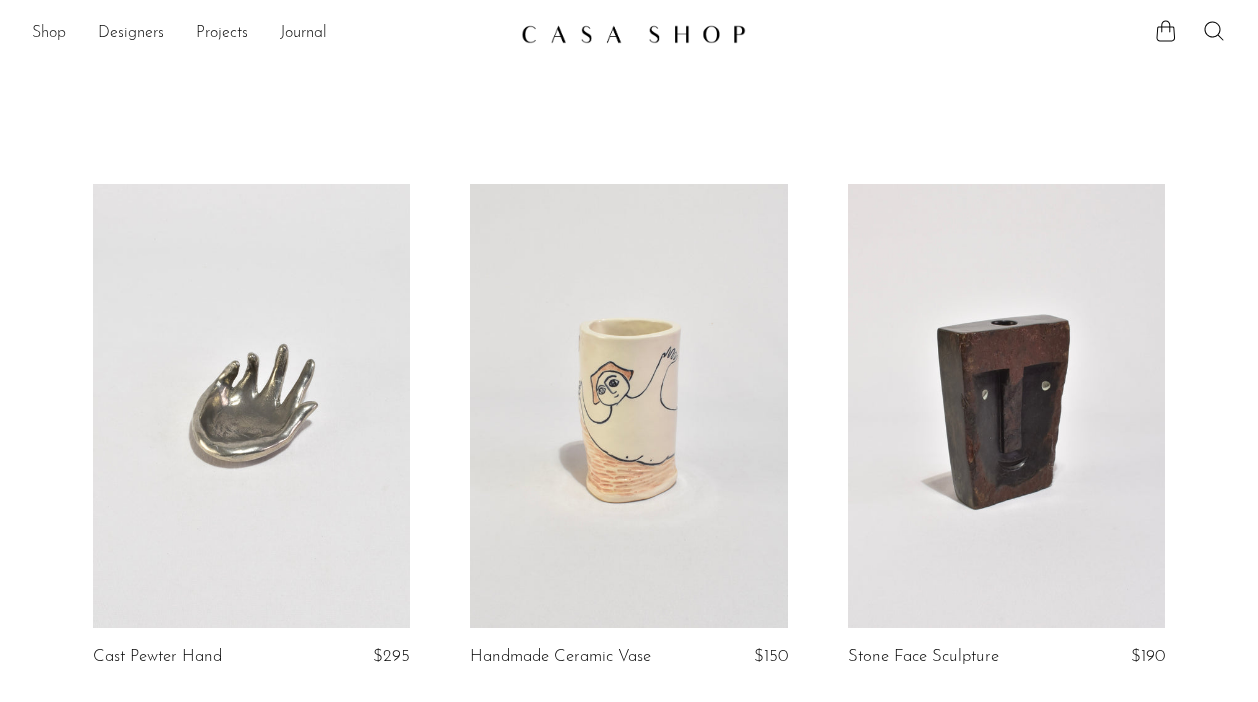 click on "Shop" at bounding box center (49, 34) 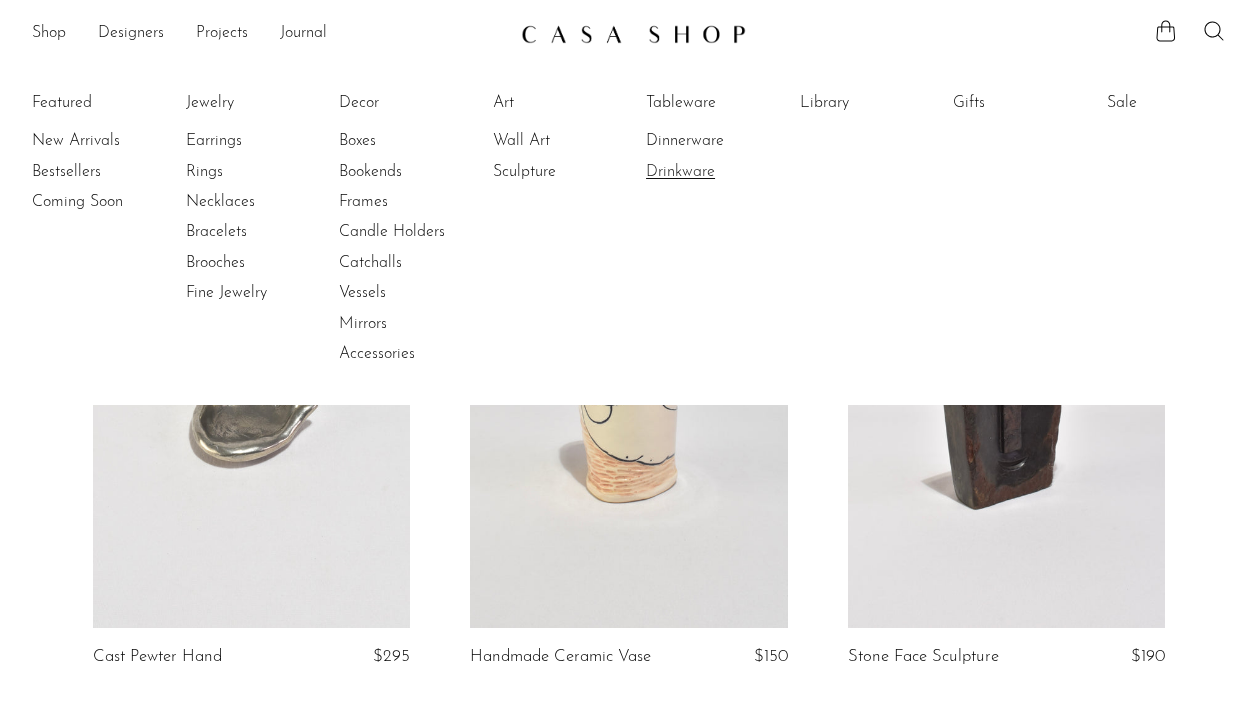 click on "Drinkware" at bounding box center [721, 172] 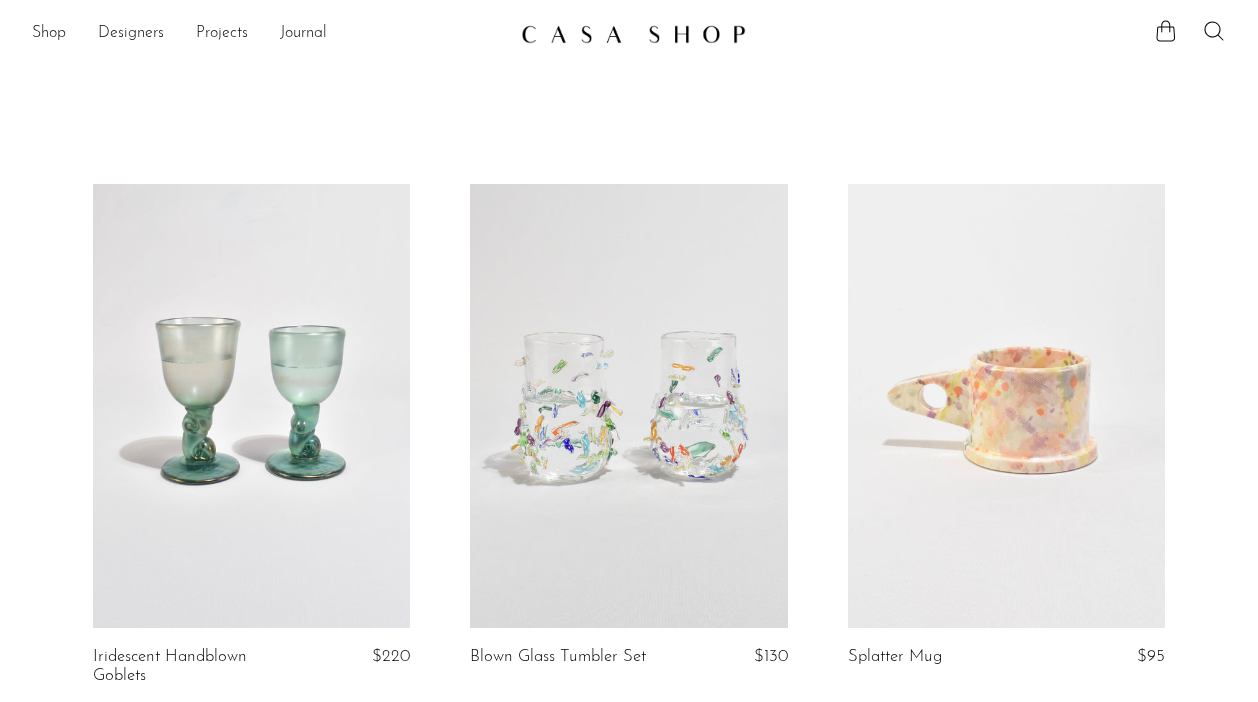 scroll, scrollTop: 114, scrollLeft: 0, axis: vertical 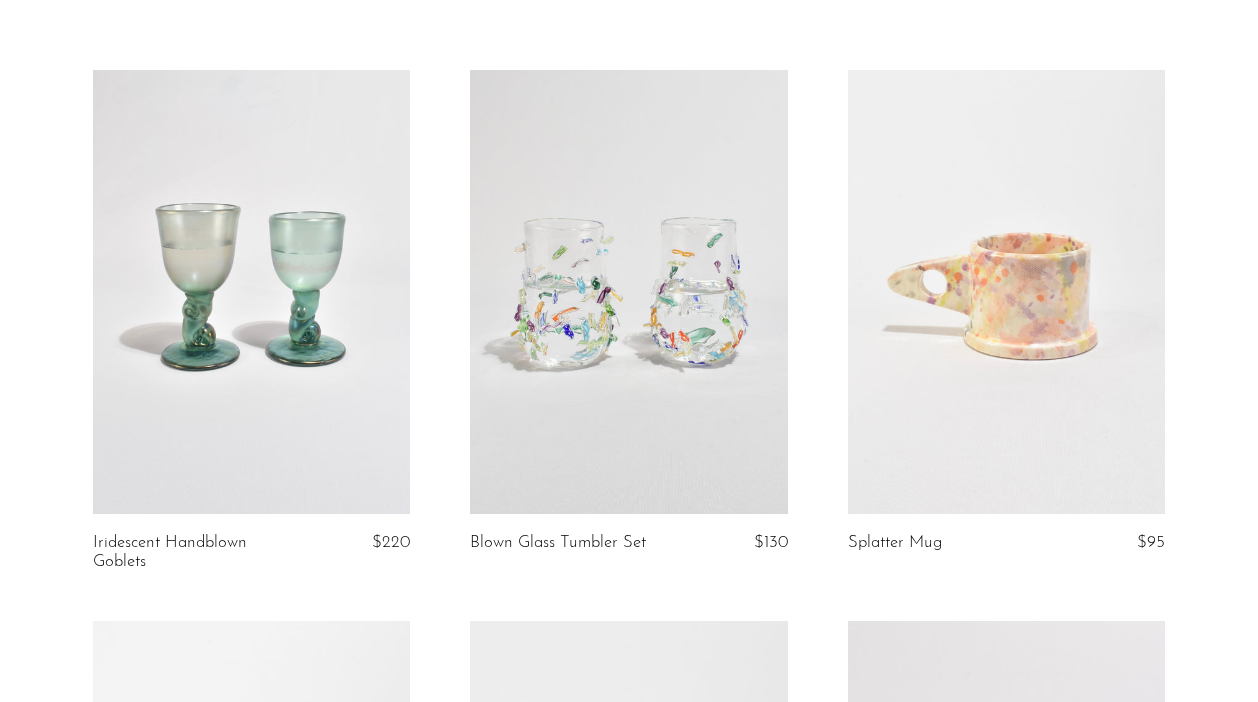drag, startPoint x: 82, startPoint y: 541, endPoint x: 179, endPoint y: 556, distance: 98.15294 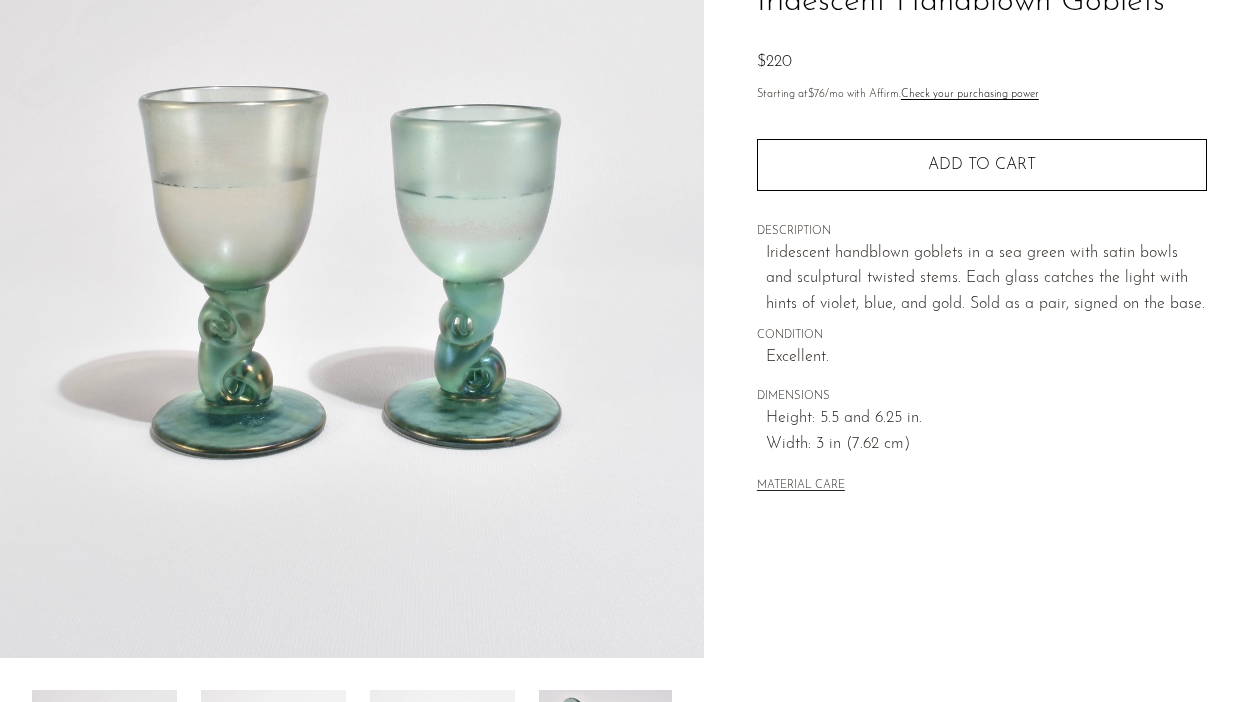 scroll, scrollTop: 0, scrollLeft: 0, axis: both 